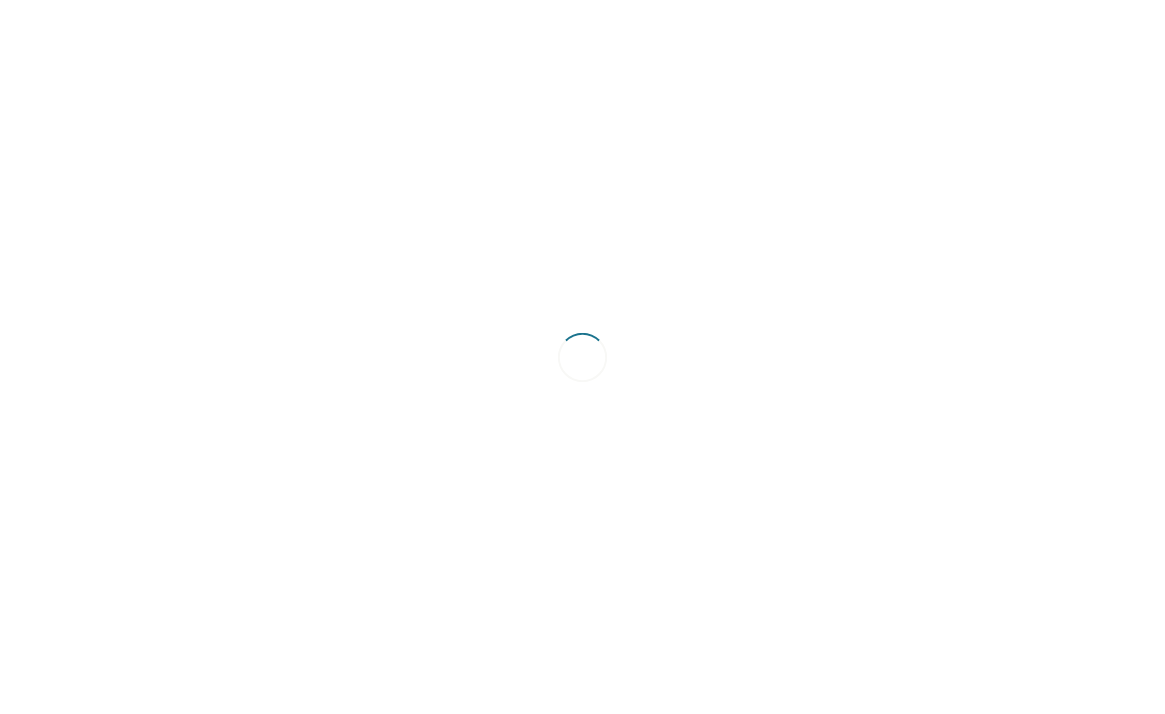 scroll, scrollTop: 0, scrollLeft: 0, axis: both 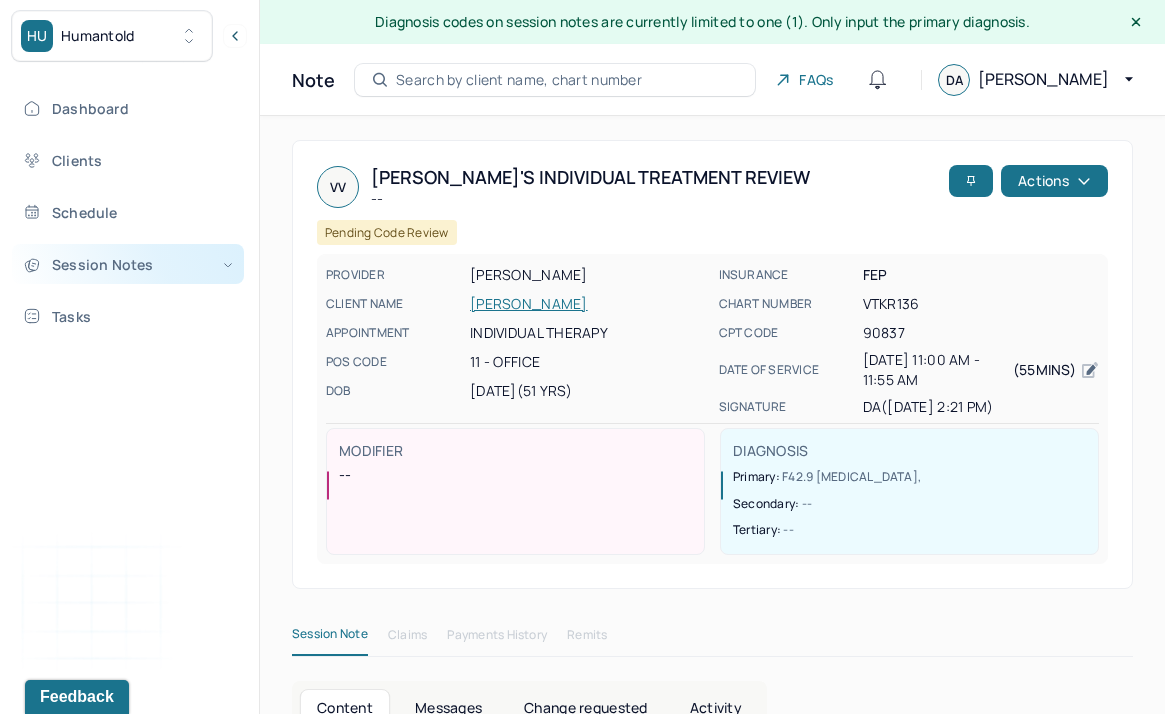 click on "Session Notes" at bounding box center (128, 264) 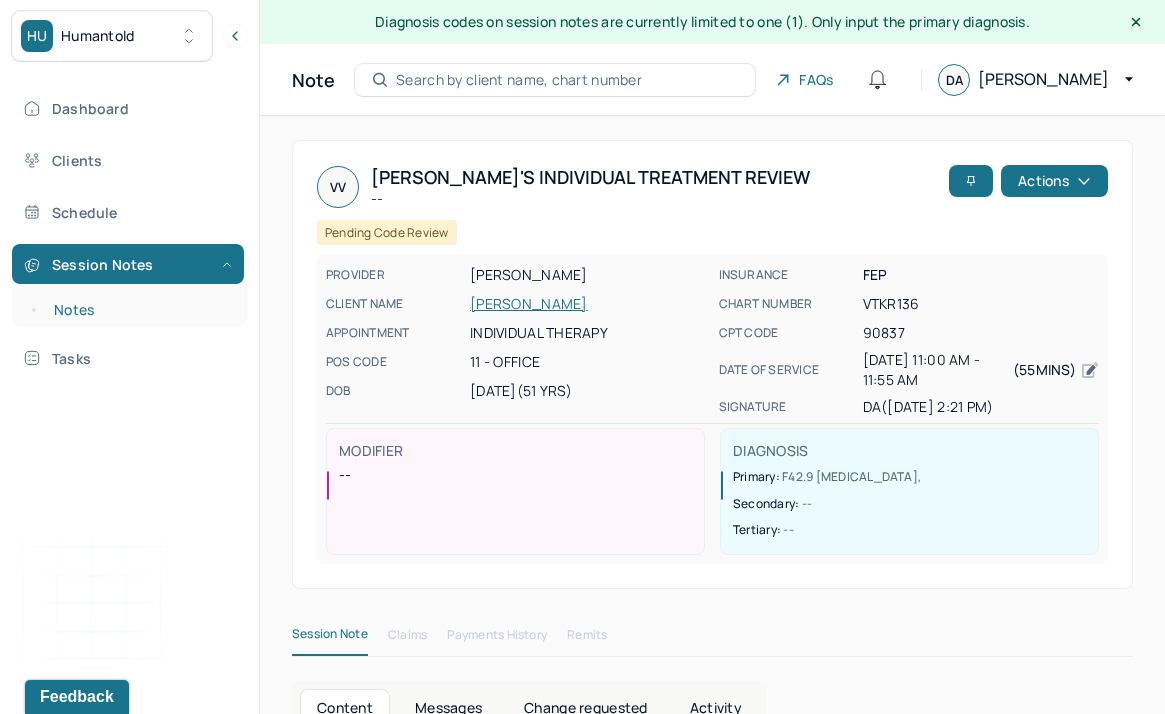 click on "Notes" at bounding box center [139, 310] 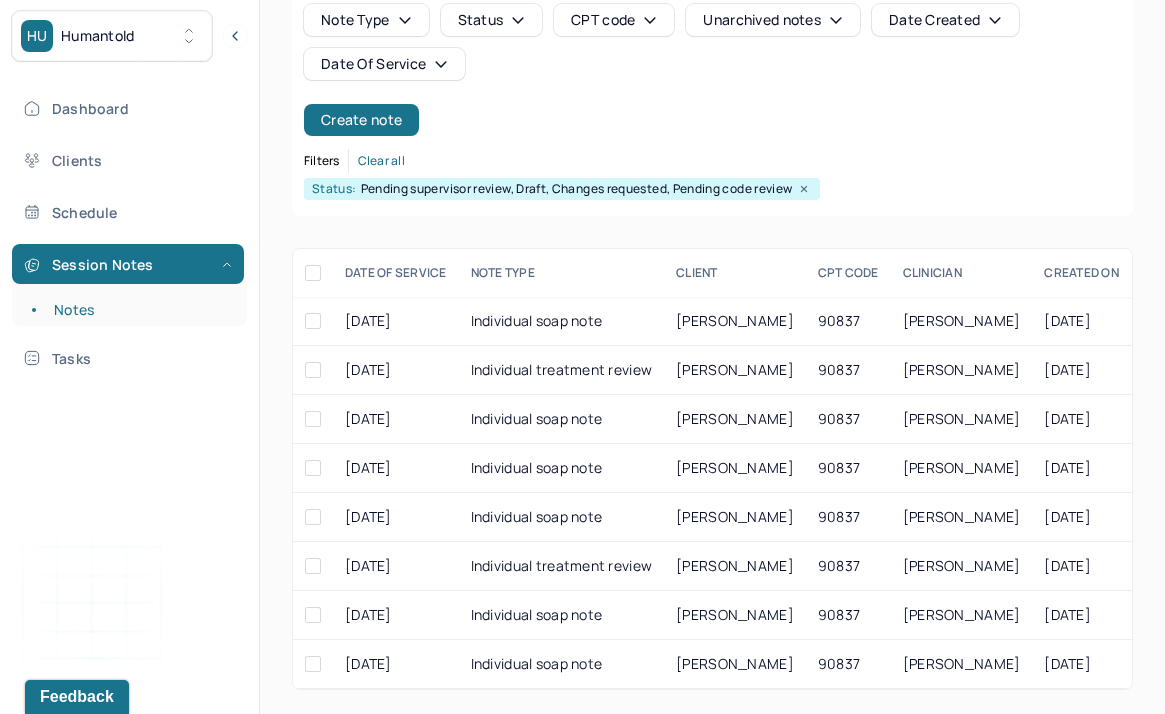 scroll, scrollTop: 278, scrollLeft: 0, axis: vertical 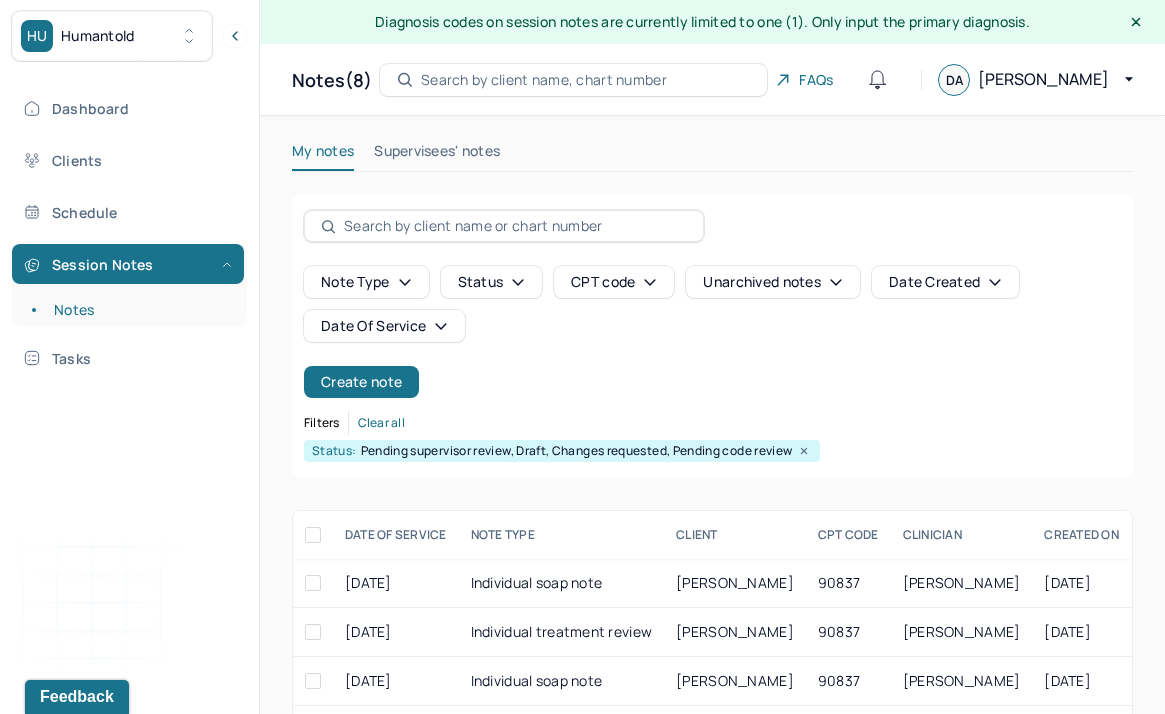 click on "Note type     Status     CPT code     Unarchived notes     Date Created     Date Of Service     Create note   Filters   Clear all   Status: Pending supervisor review, Draft, Changes requested, Pending code review" at bounding box center (712, 336) 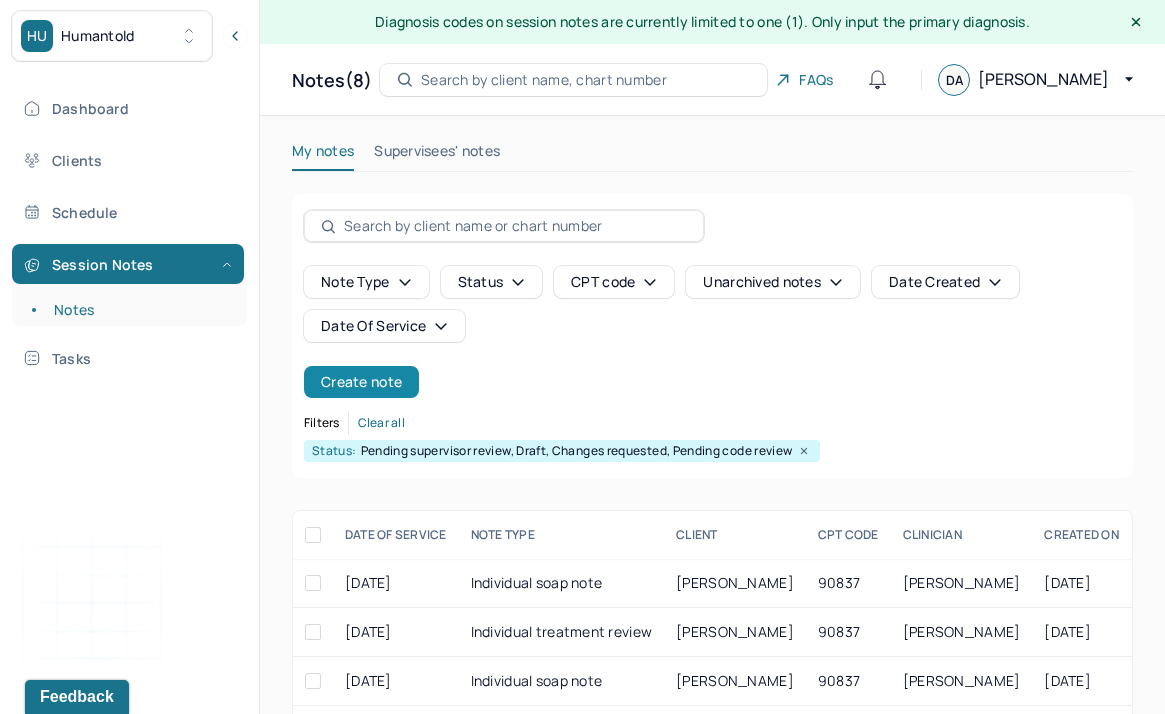 click on "Create note" at bounding box center (361, 382) 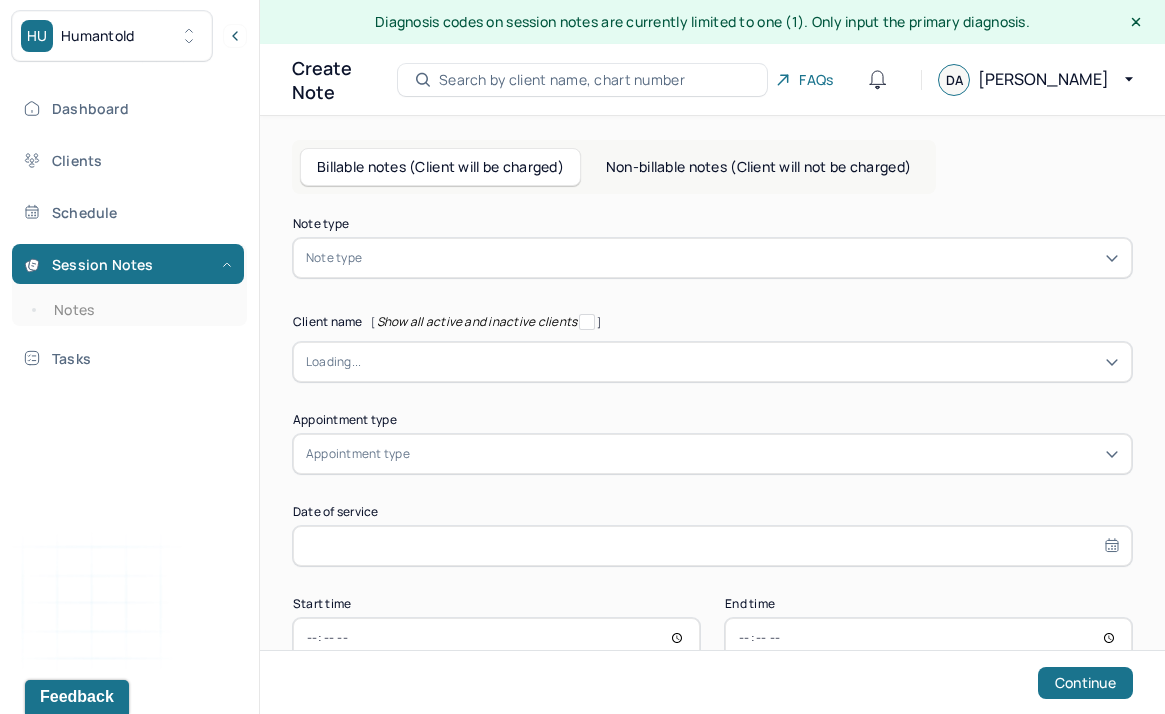 click at bounding box center [742, 258] 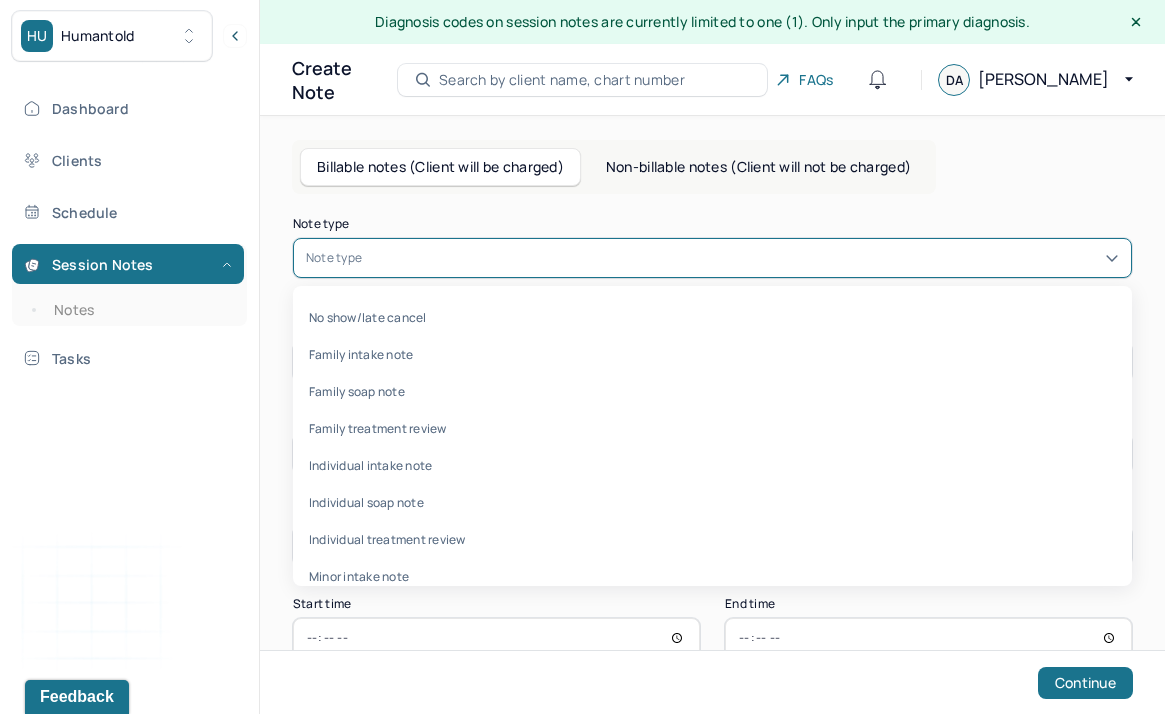 drag, startPoint x: 396, startPoint y: 508, endPoint x: 397, endPoint y: 476, distance: 32.01562 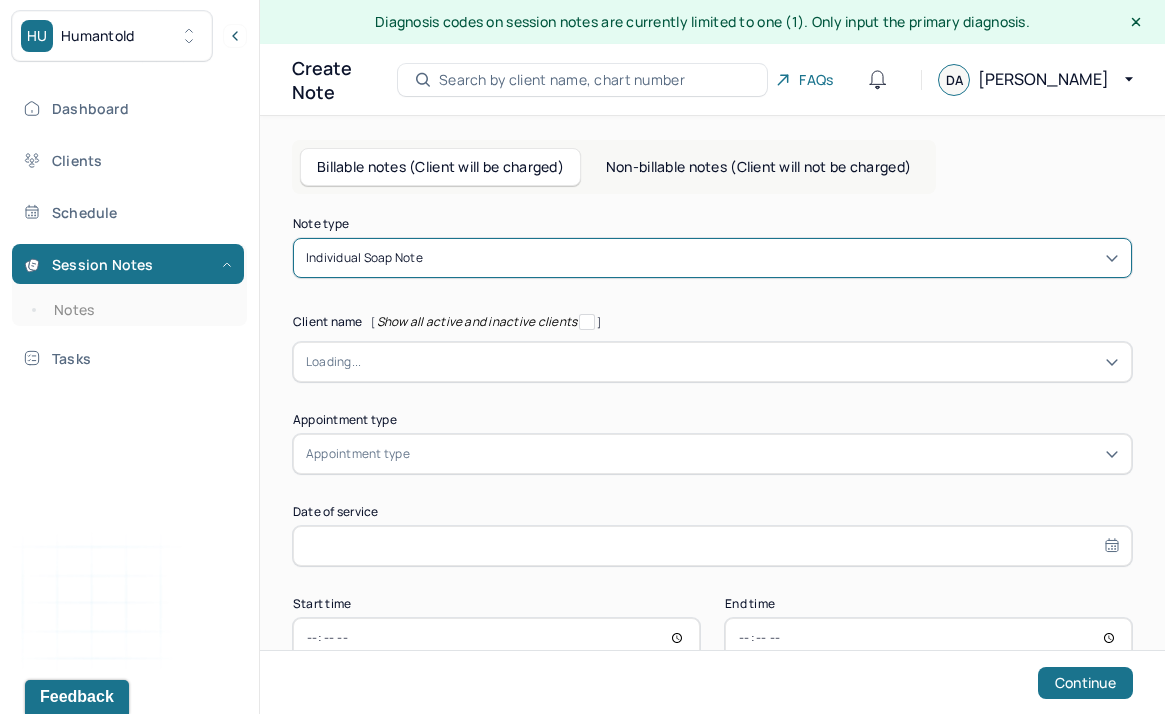 click at bounding box center (740, 362) 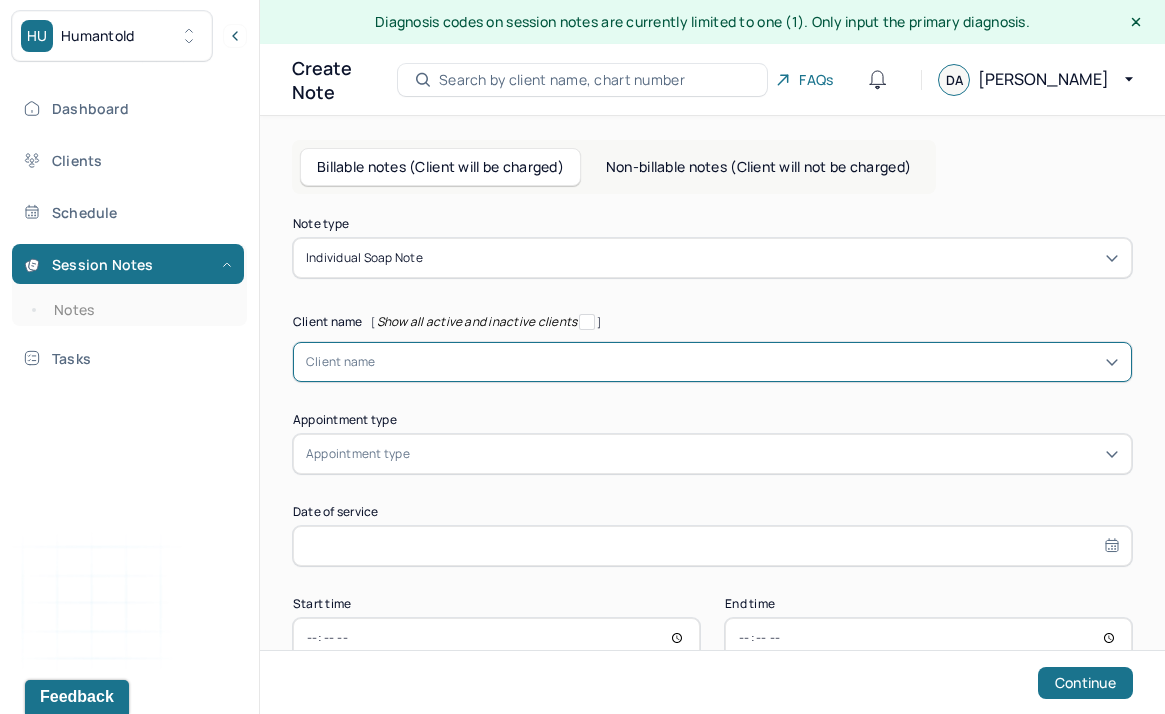 type on "t" 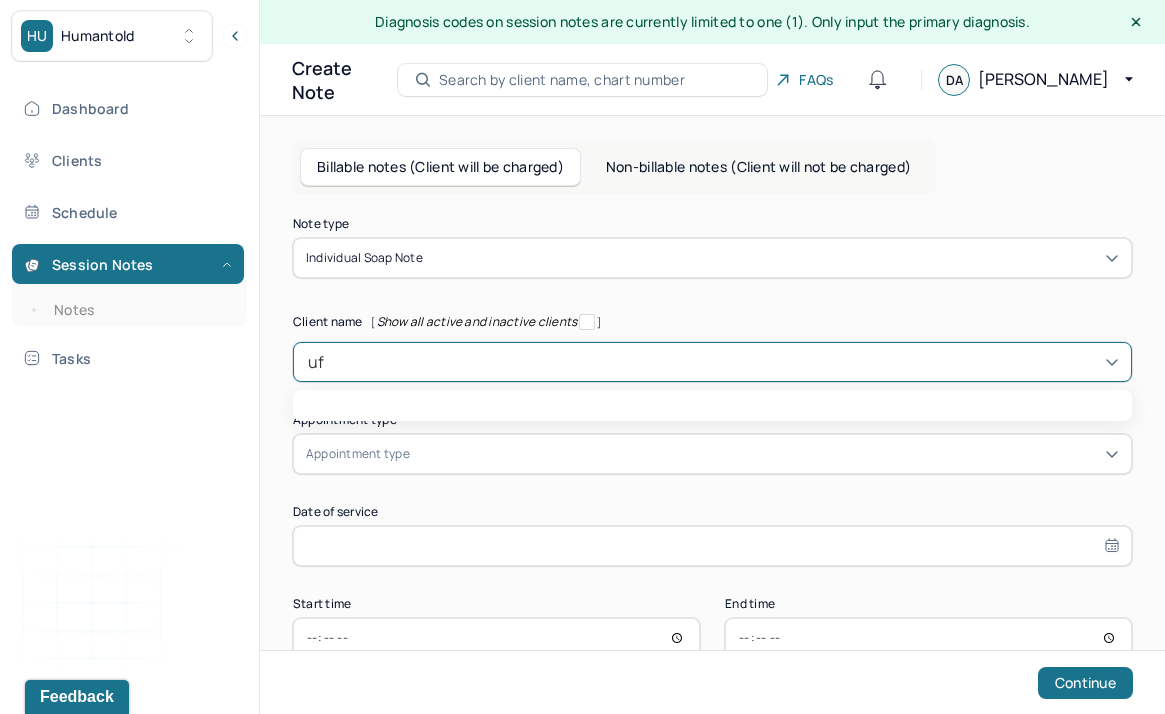 type on "u" 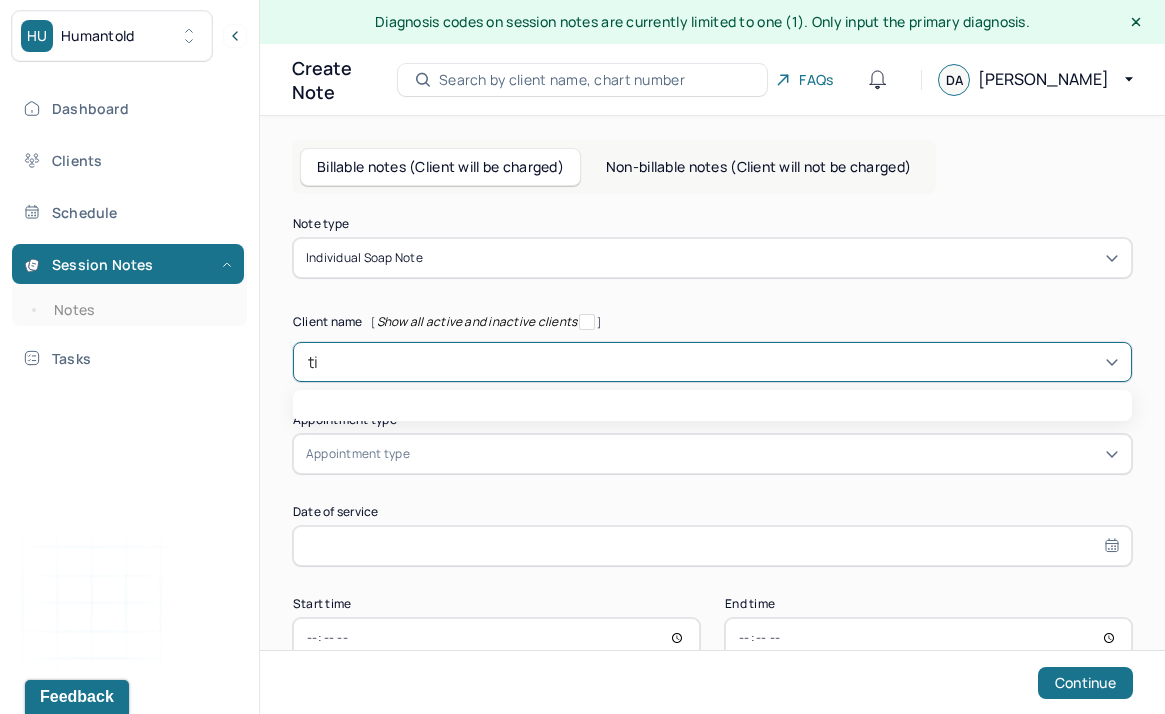 type on "tif" 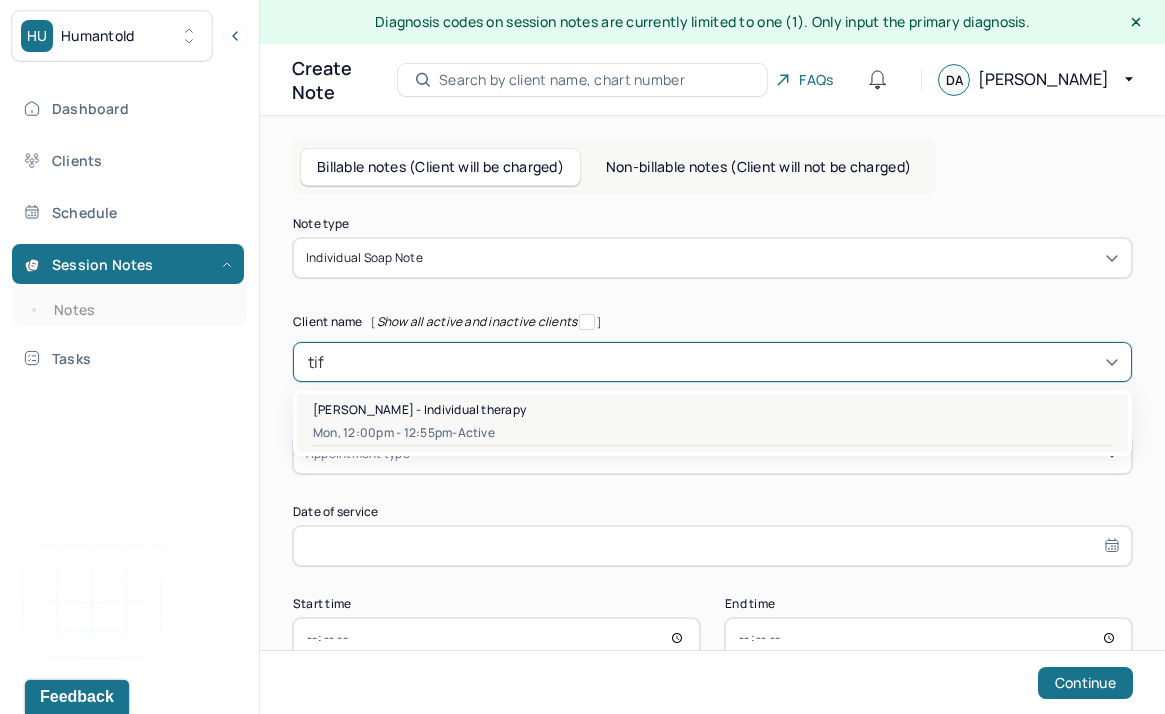 click on "Mon, 12:00pm - 12:55pm  -  active" at bounding box center (712, 433) 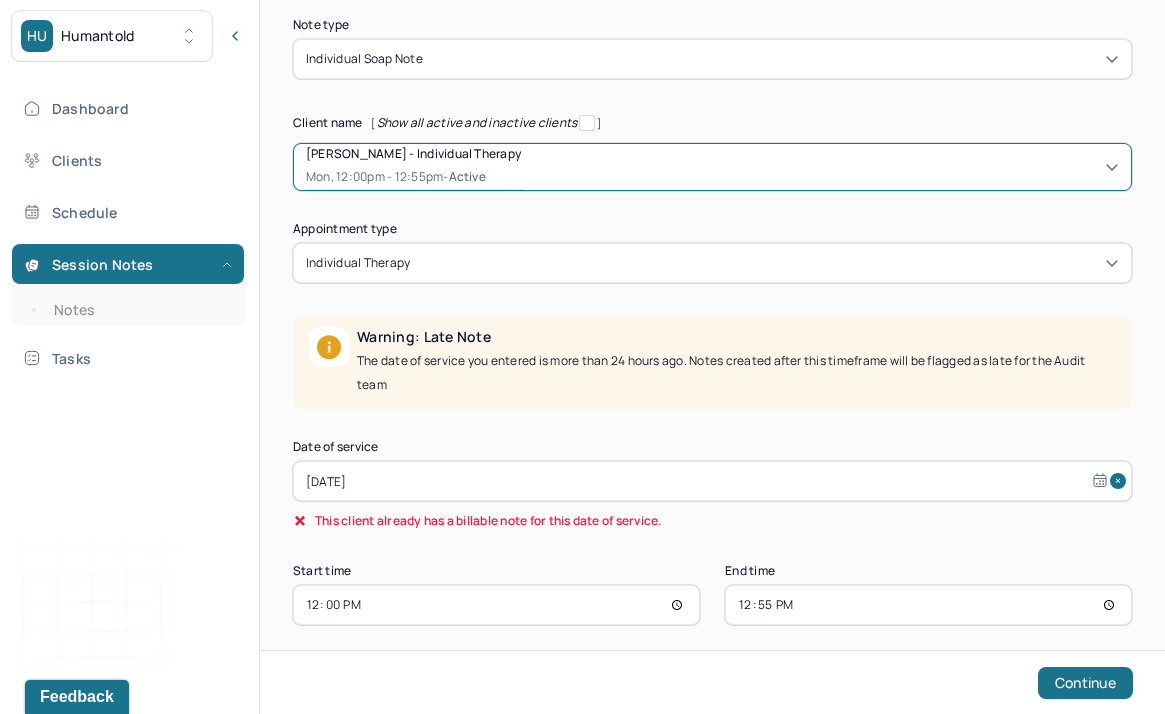 scroll, scrollTop: 215, scrollLeft: 0, axis: vertical 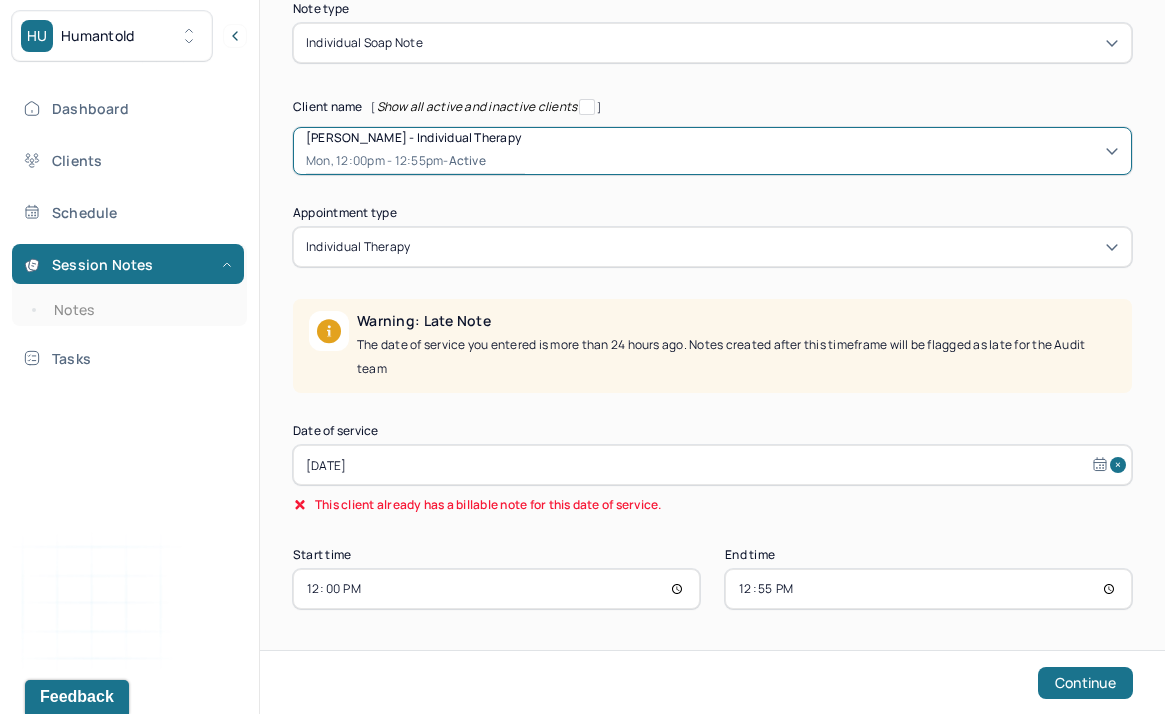 click on "[DATE]" at bounding box center (712, 465) 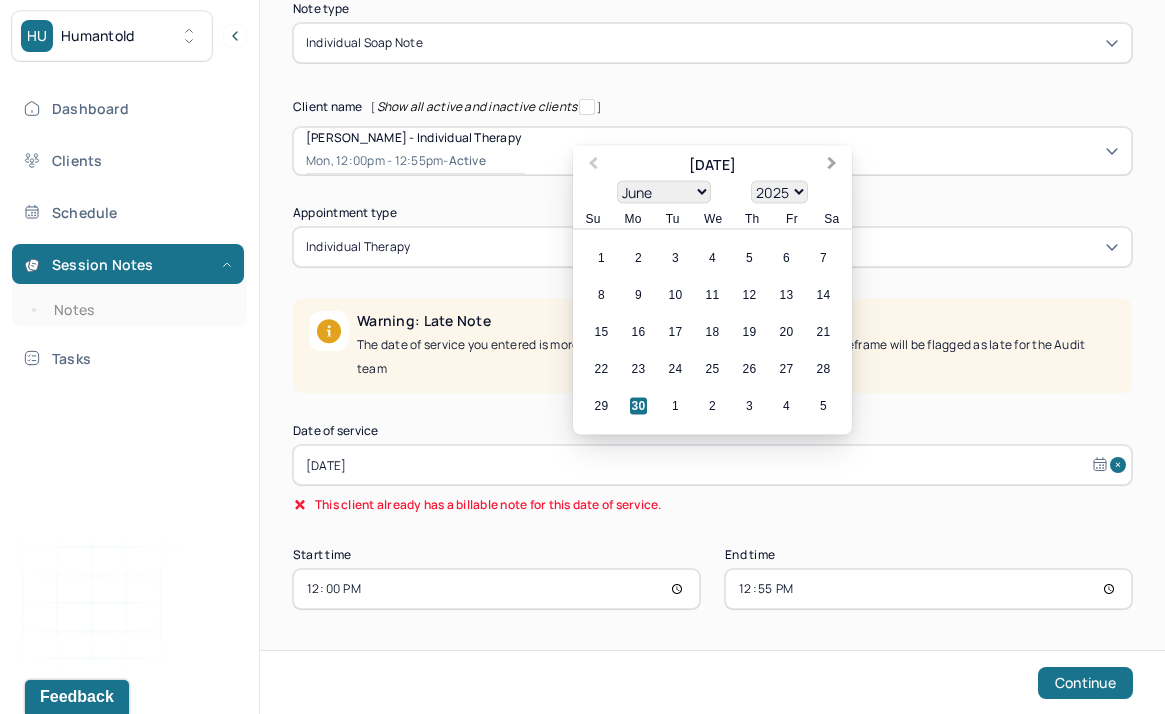 click on "Next Month" at bounding box center (834, 167) 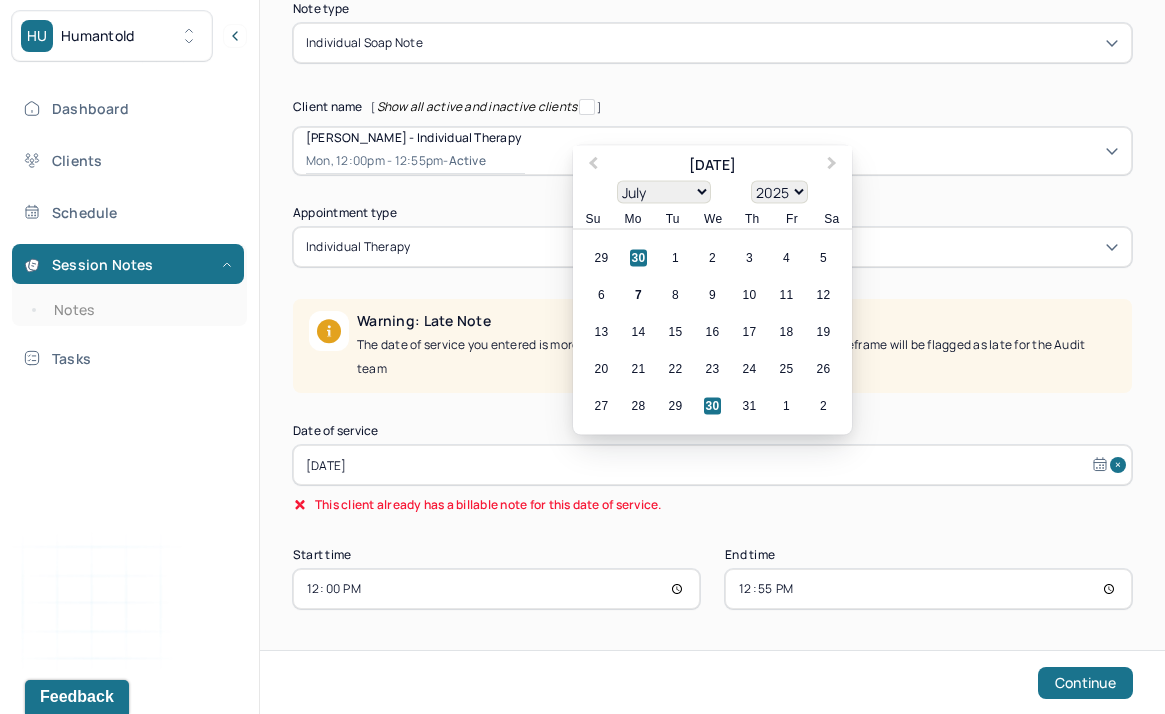 drag, startPoint x: 634, startPoint y: 297, endPoint x: 598, endPoint y: 358, distance: 70.83079 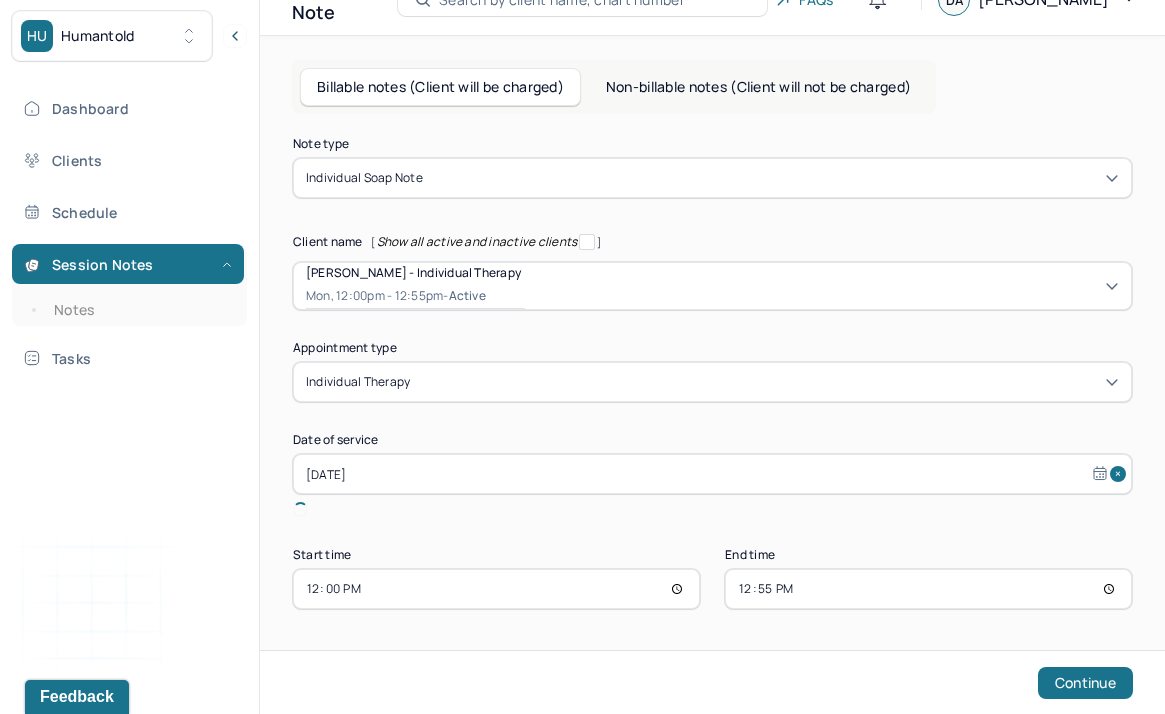scroll, scrollTop: 57, scrollLeft: 0, axis: vertical 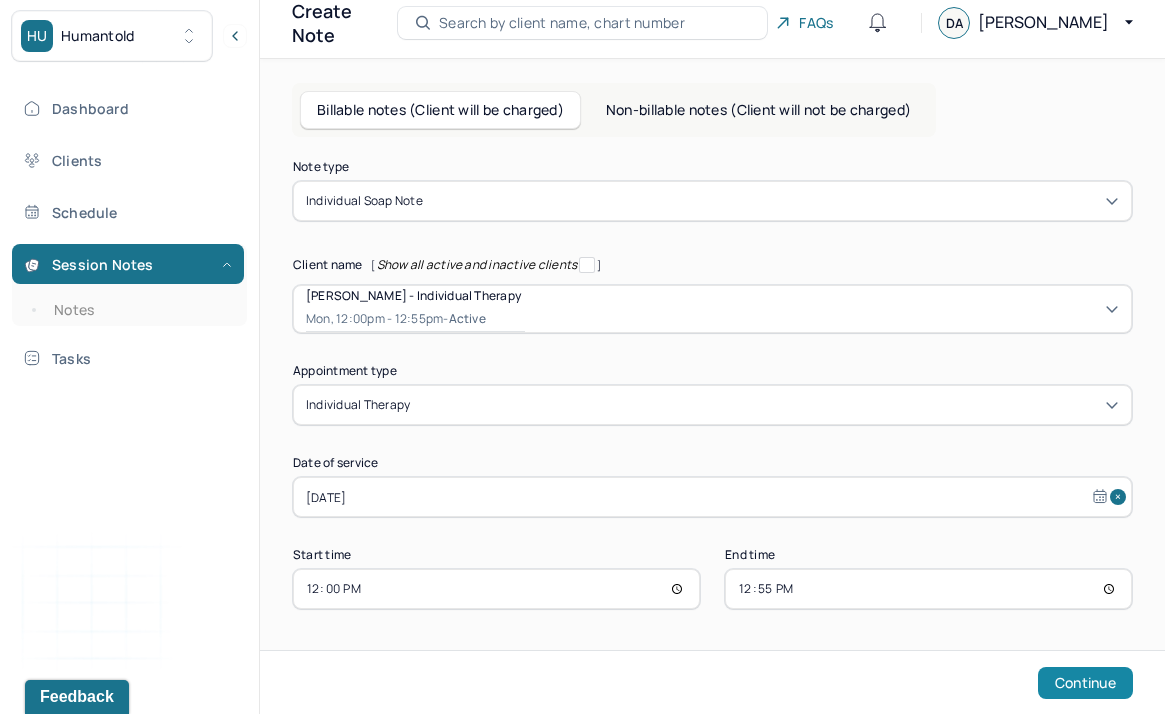 click on "Continue" at bounding box center (1085, 683) 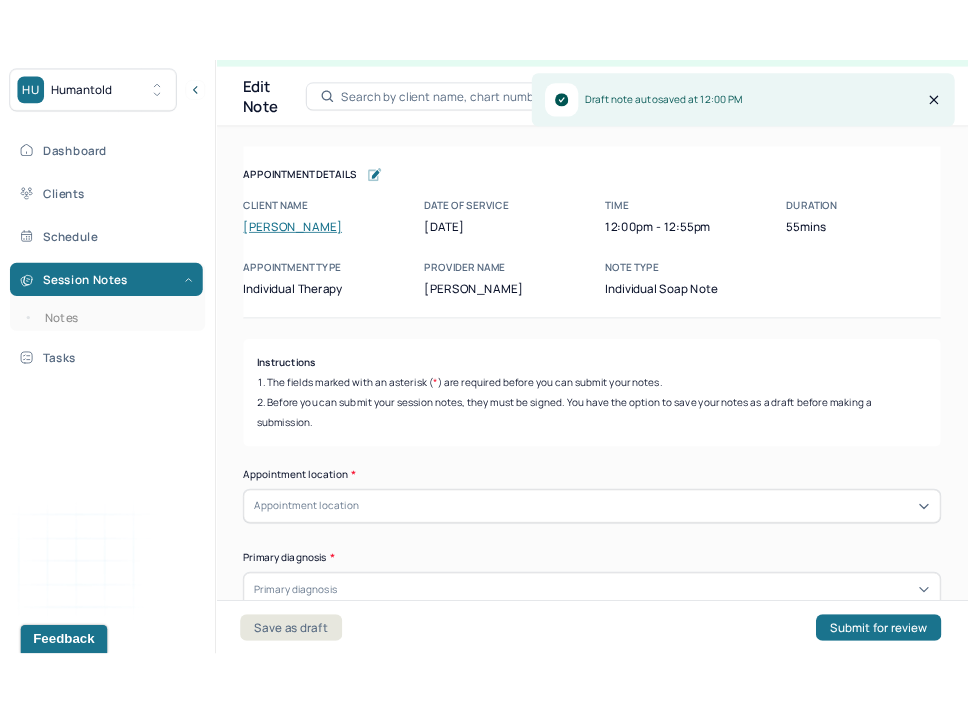 scroll, scrollTop: 36, scrollLeft: 0, axis: vertical 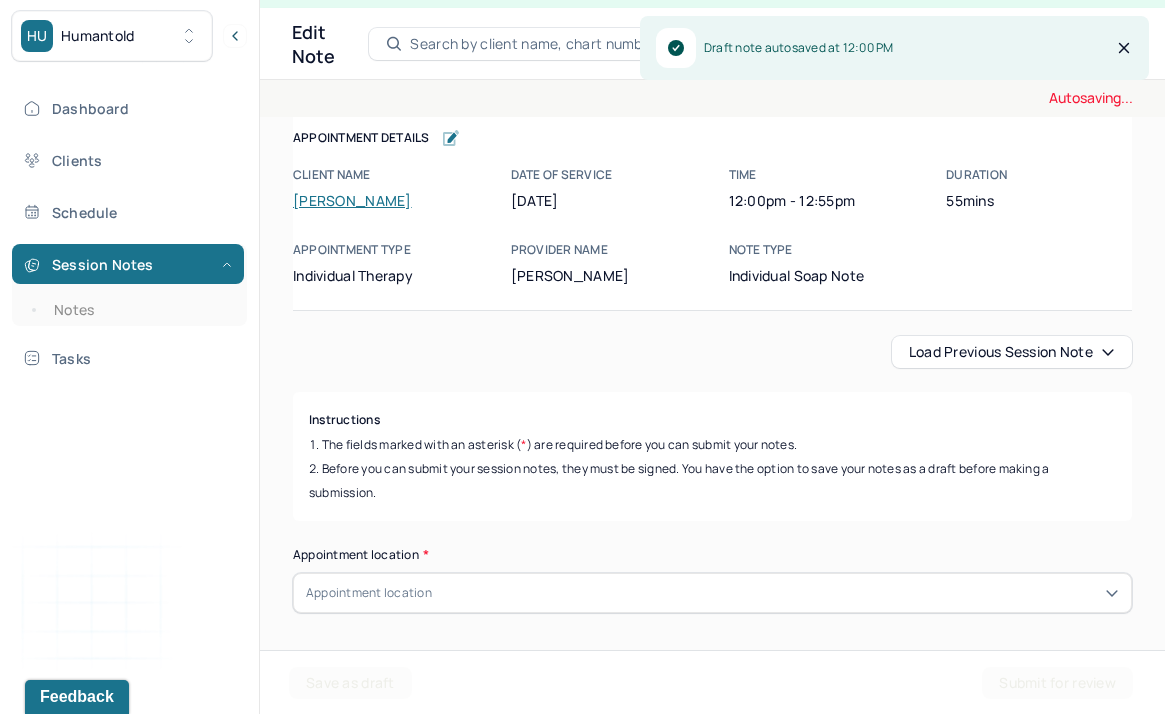 click on "Load previous session note" at bounding box center [1012, 352] 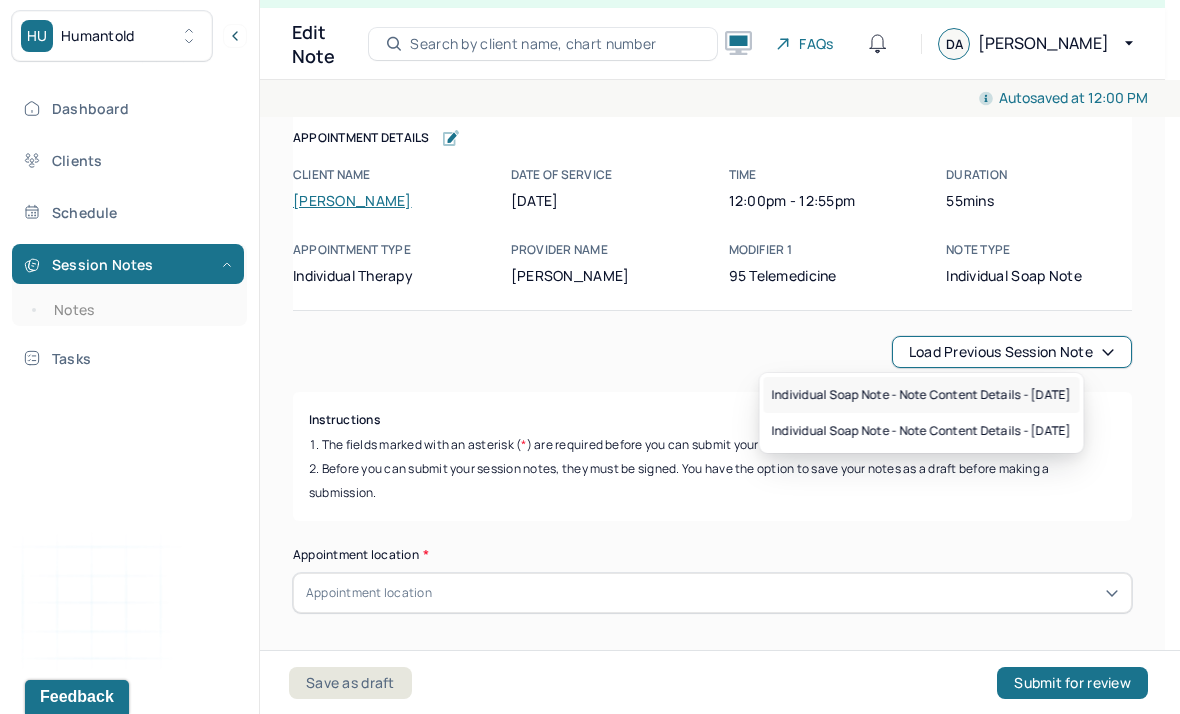 click on "Individual soap note   - Note content Details -   [DATE]" at bounding box center (922, 395) 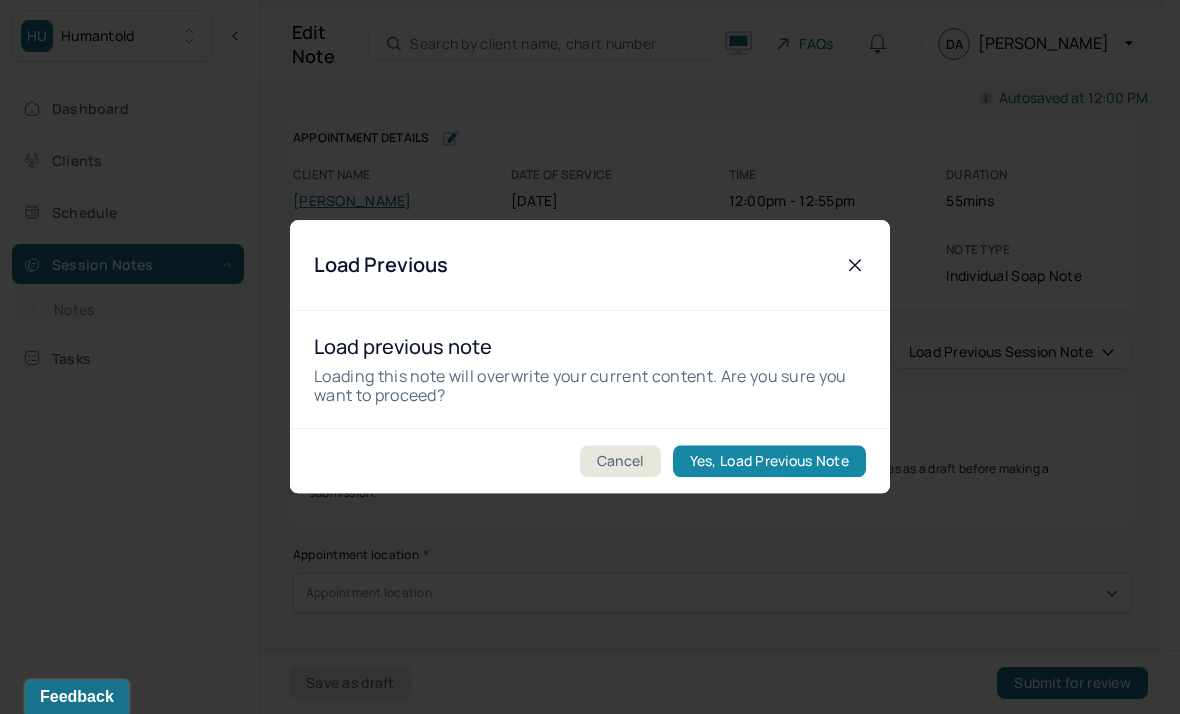 drag, startPoint x: 819, startPoint y: 451, endPoint x: 933, endPoint y: 409, distance: 121.49074 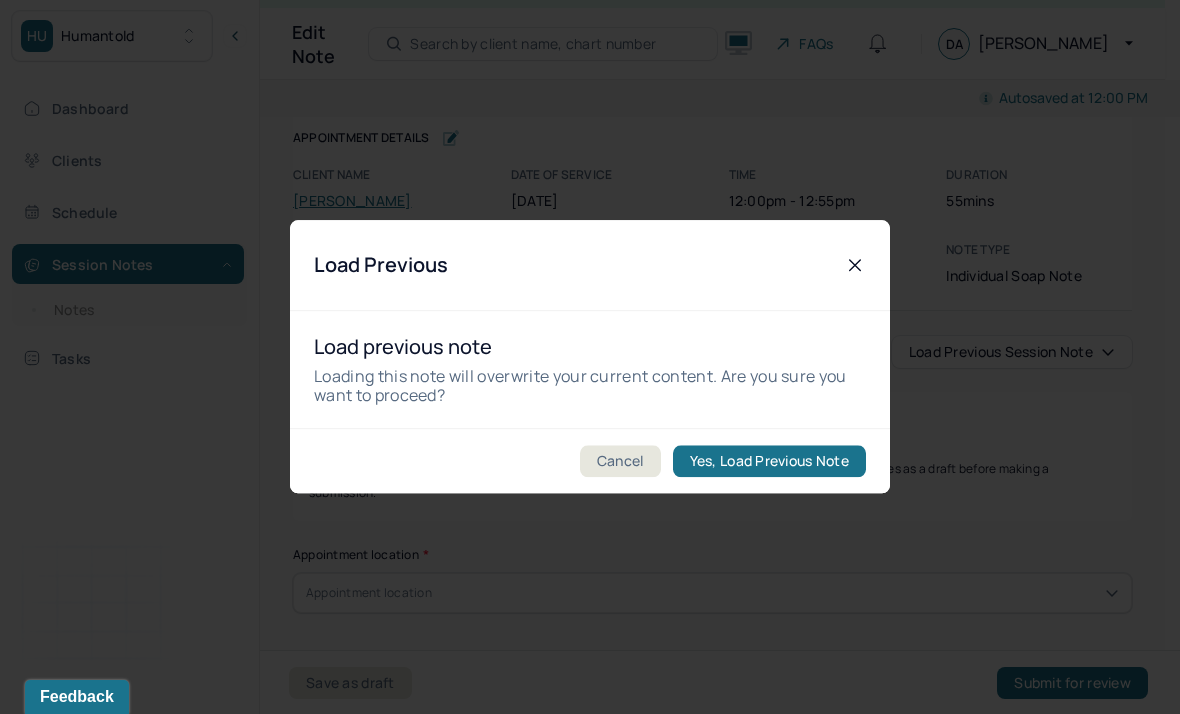 type on "Client endorsed feelings of anxiety and stress. However, client reports recent helpful realizations." 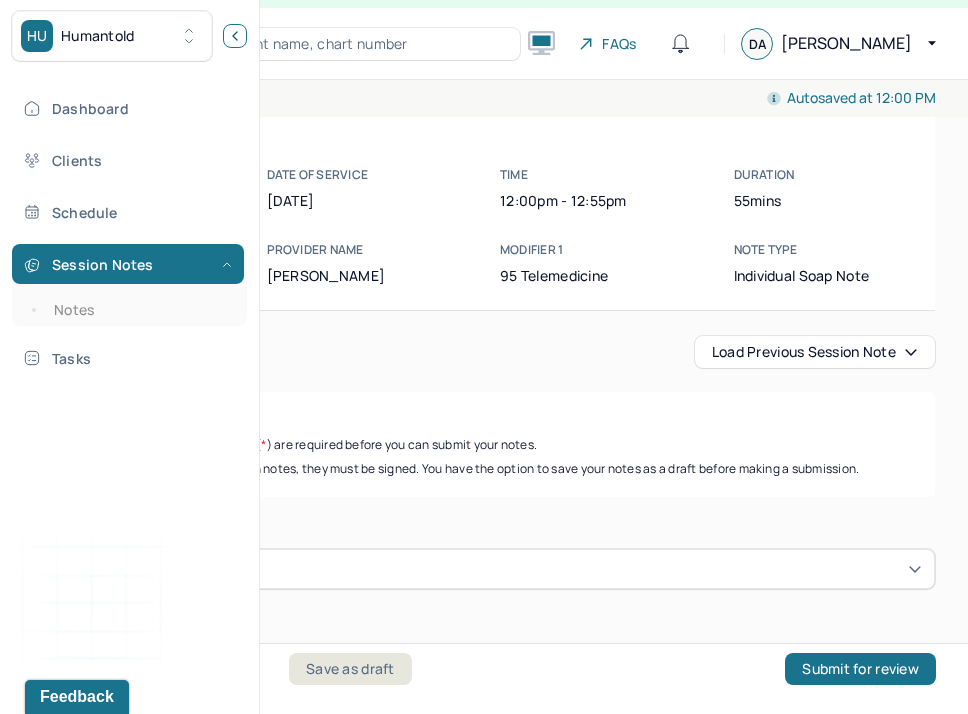 click 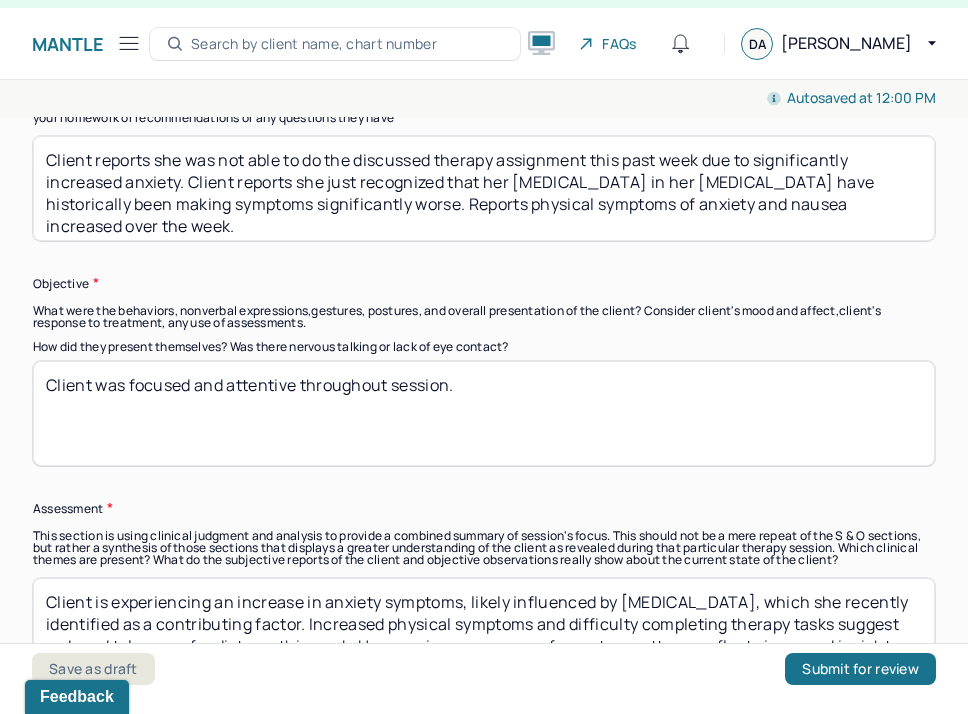 scroll, scrollTop: 1497, scrollLeft: 0, axis: vertical 